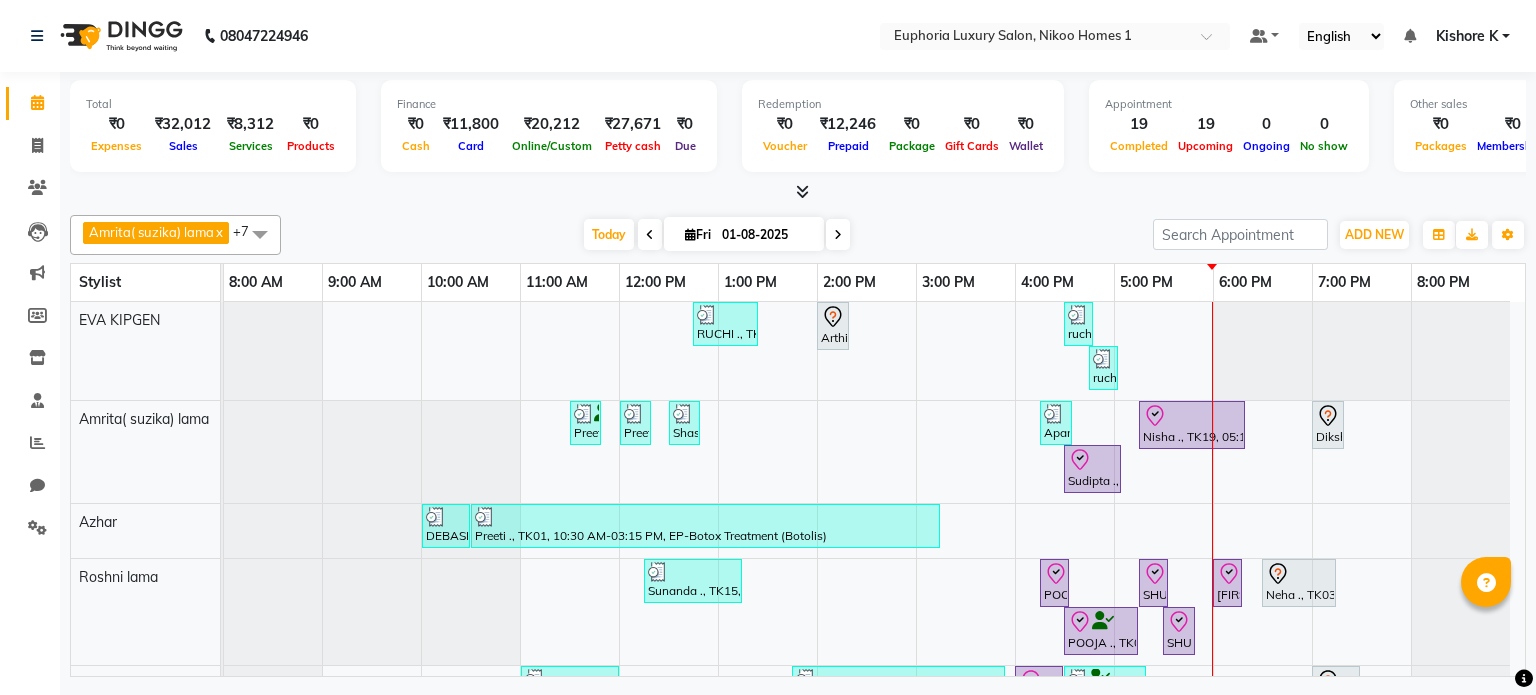 scroll, scrollTop: 0, scrollLeft: 0, axis: both 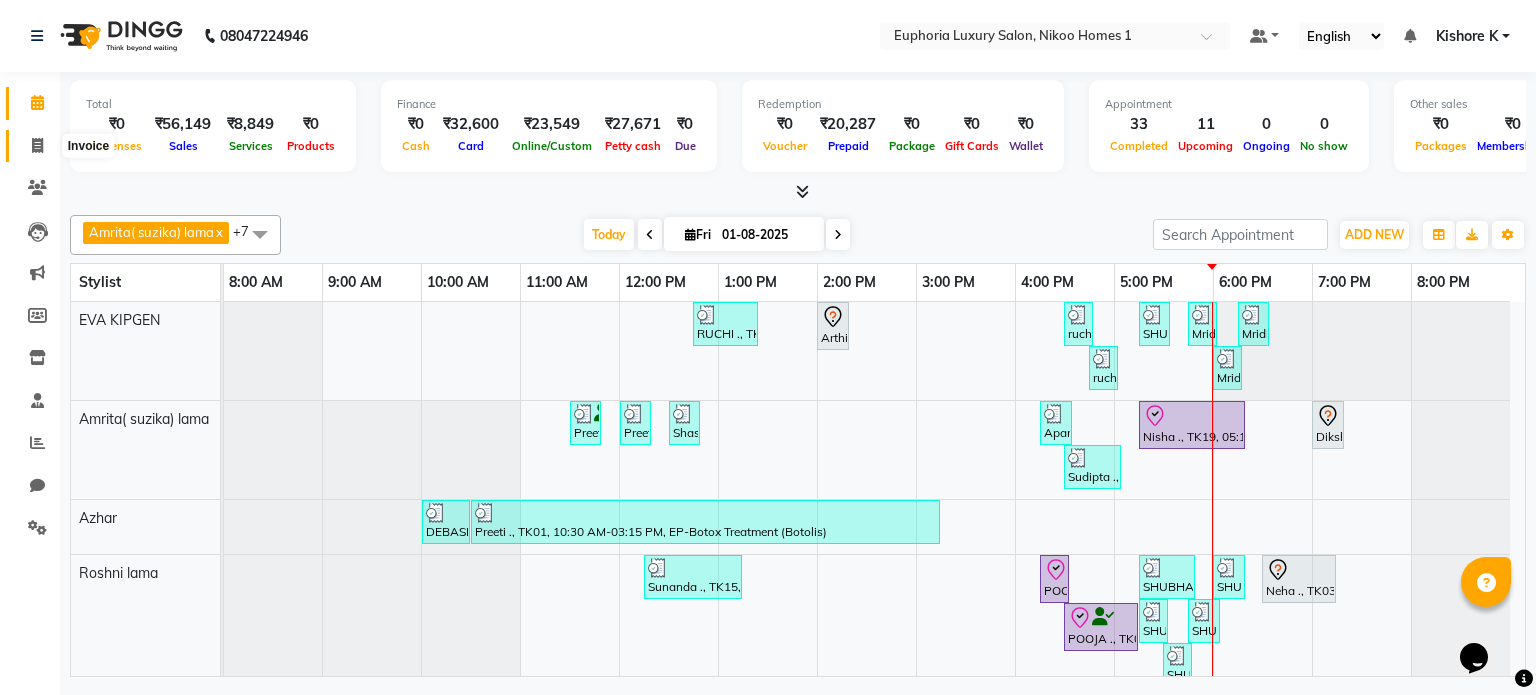 click 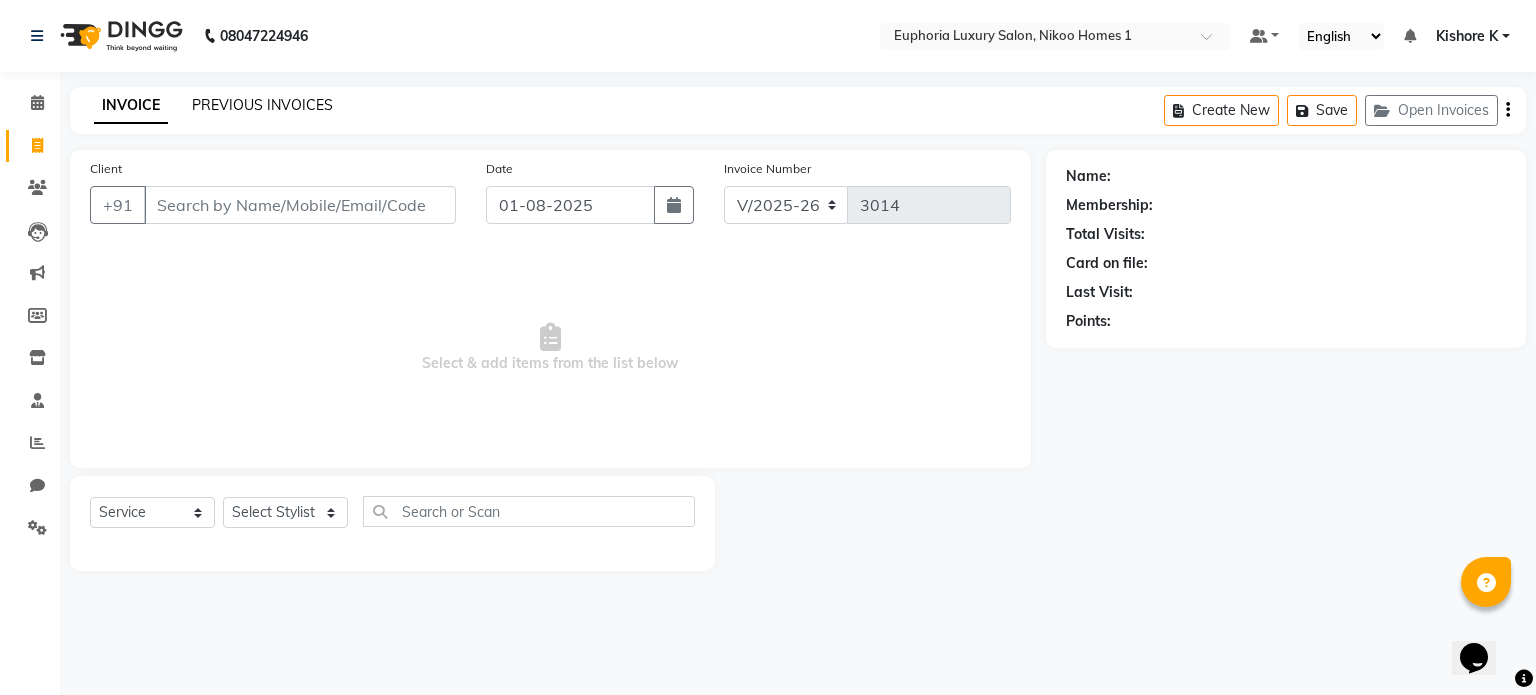 click on "PREVIOUS INVOICES" 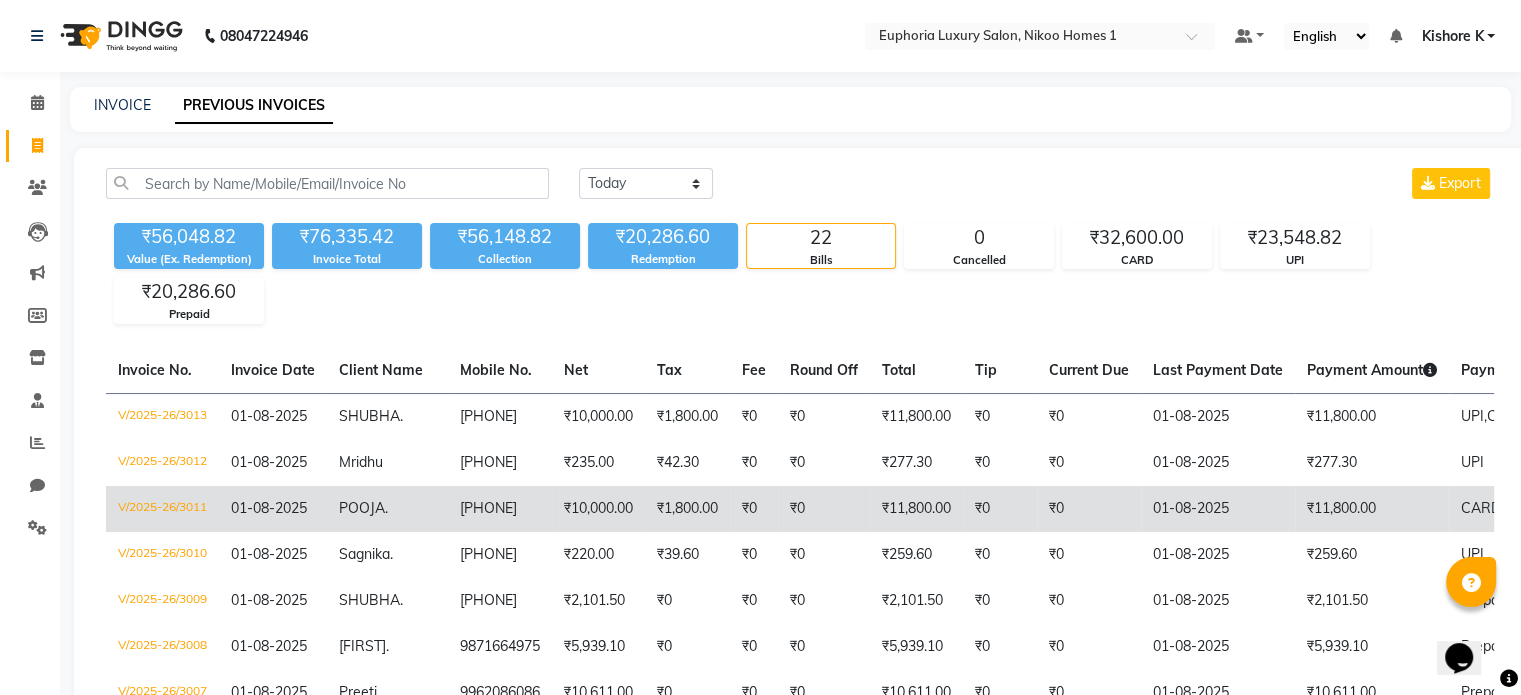 click on "V/2025-26/3011" 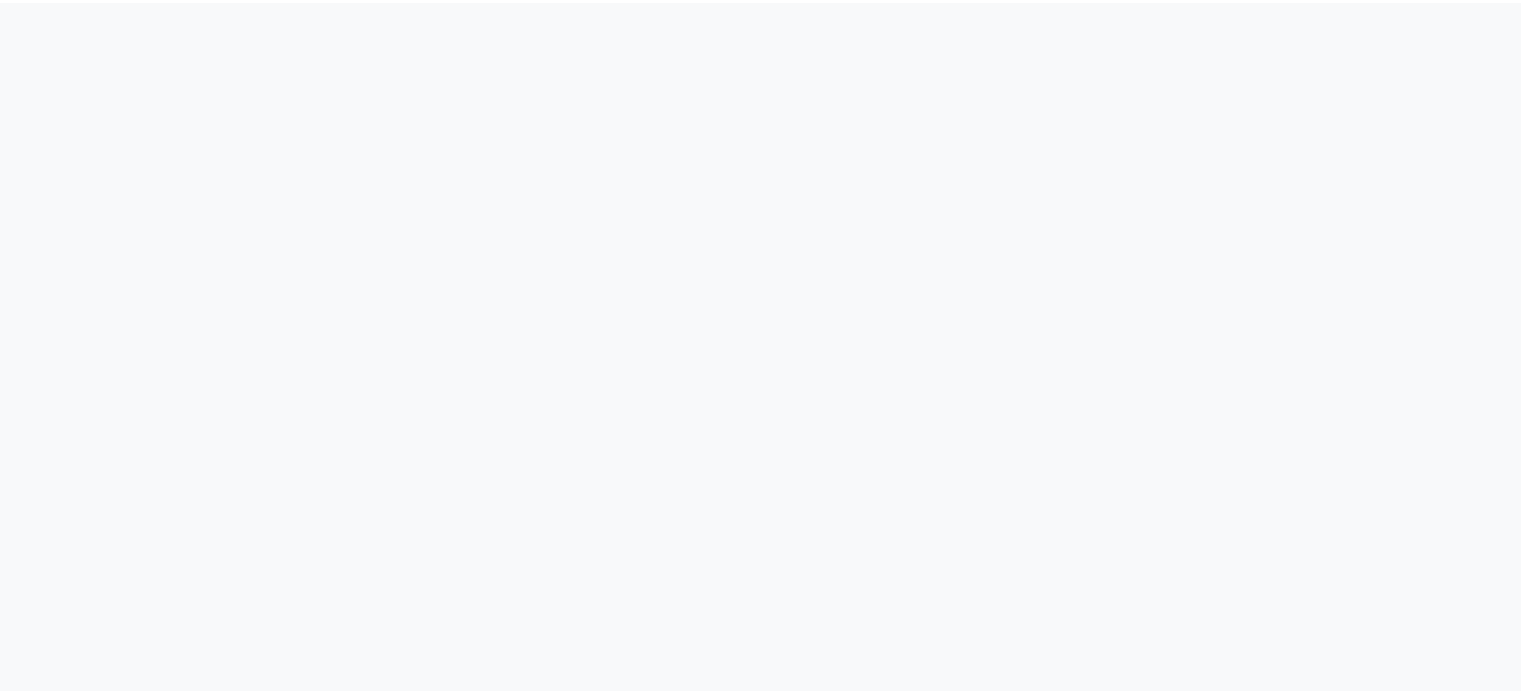 scroll, scrollTop: 0, scrollLeft: 0, axis: both 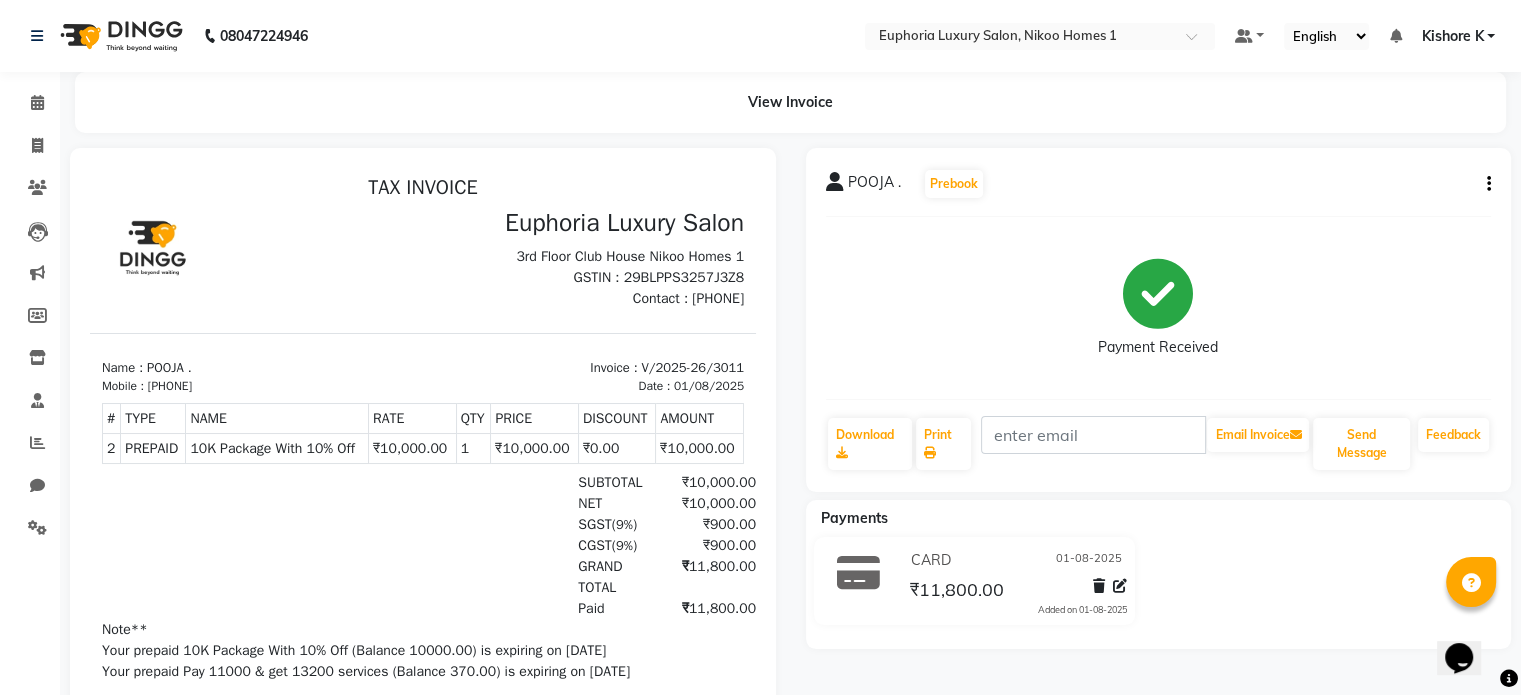 click 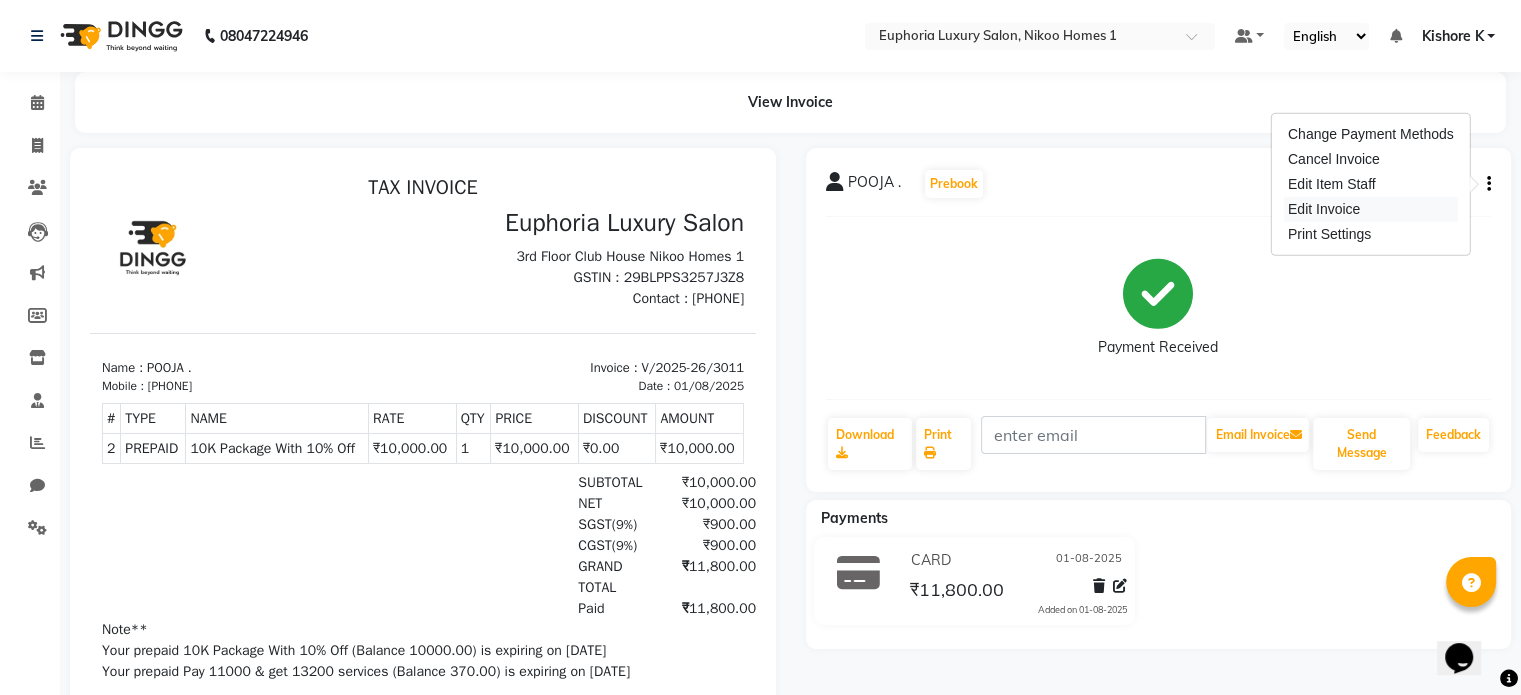 click on "Edit Invoice" at bounding box center (1371, 209) 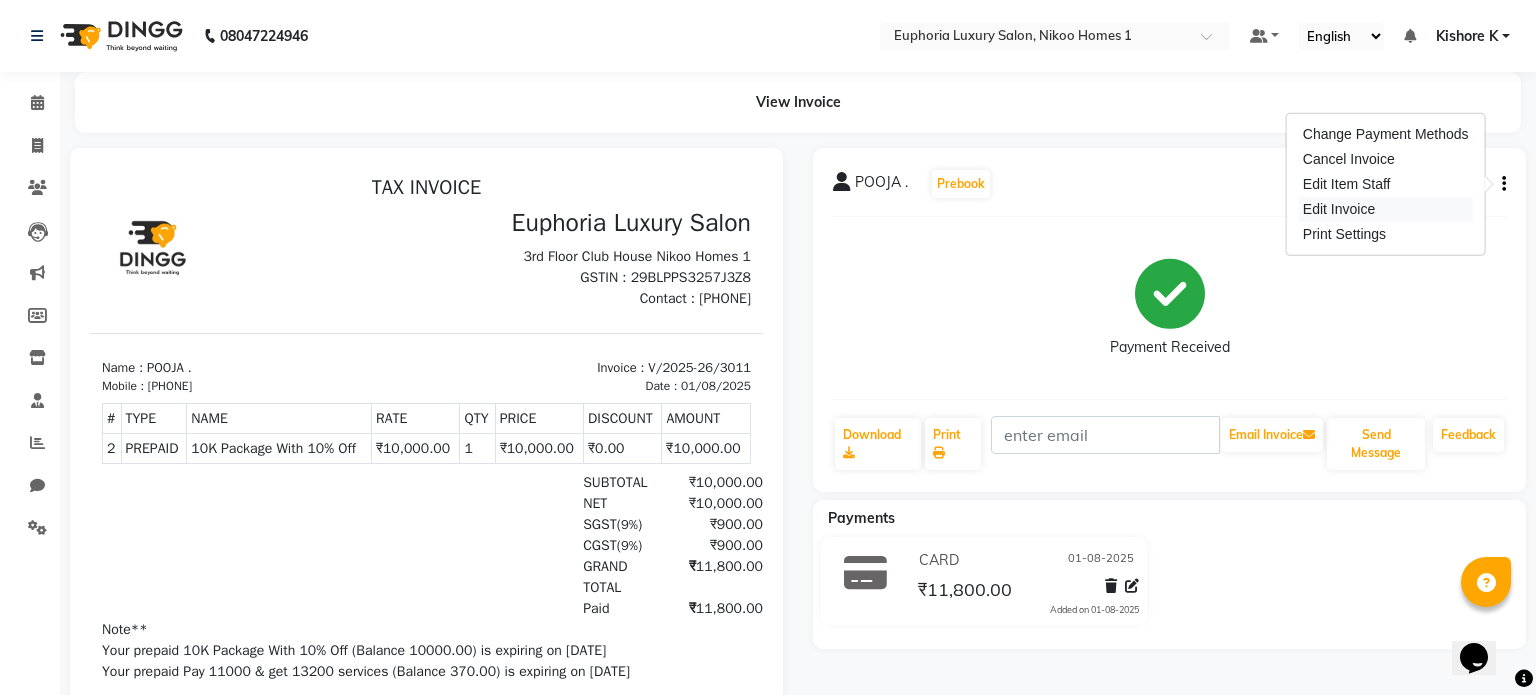 select on "service" 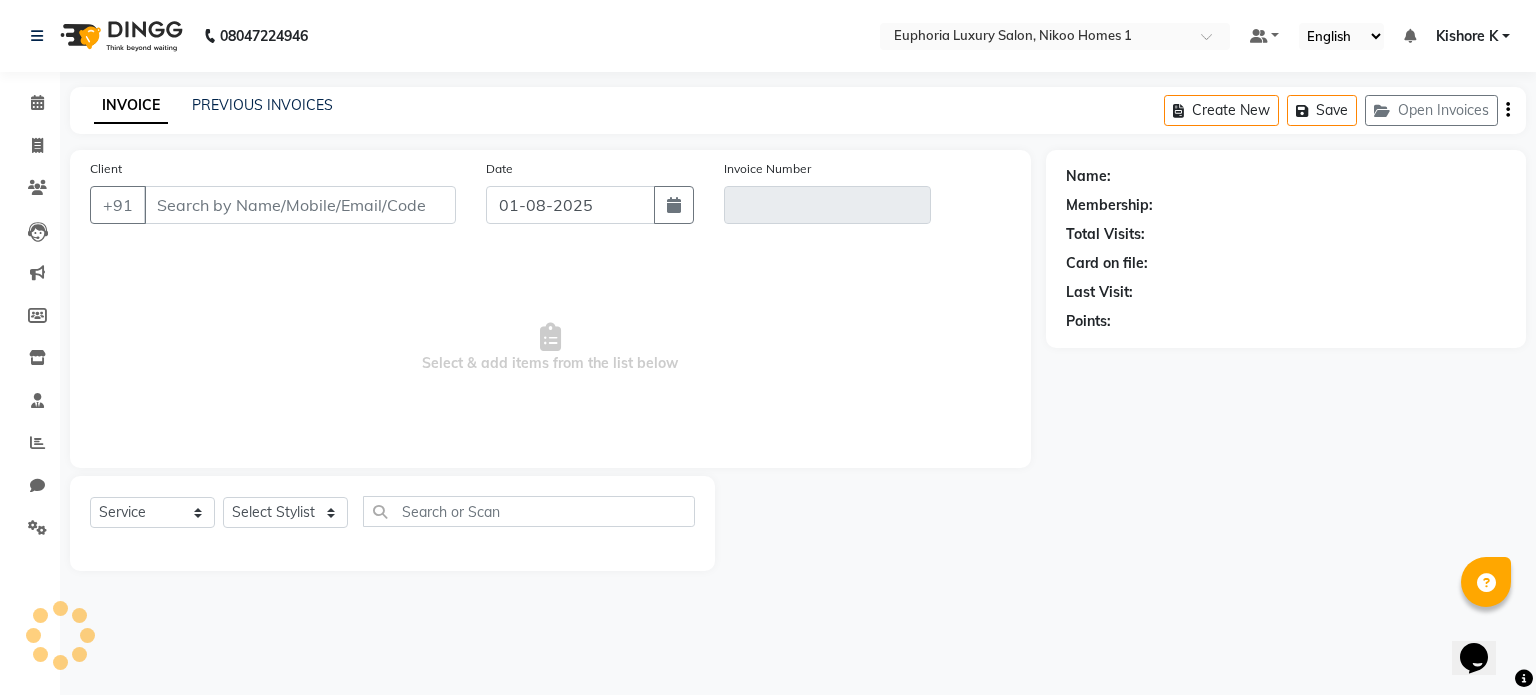 type on "9900422114" 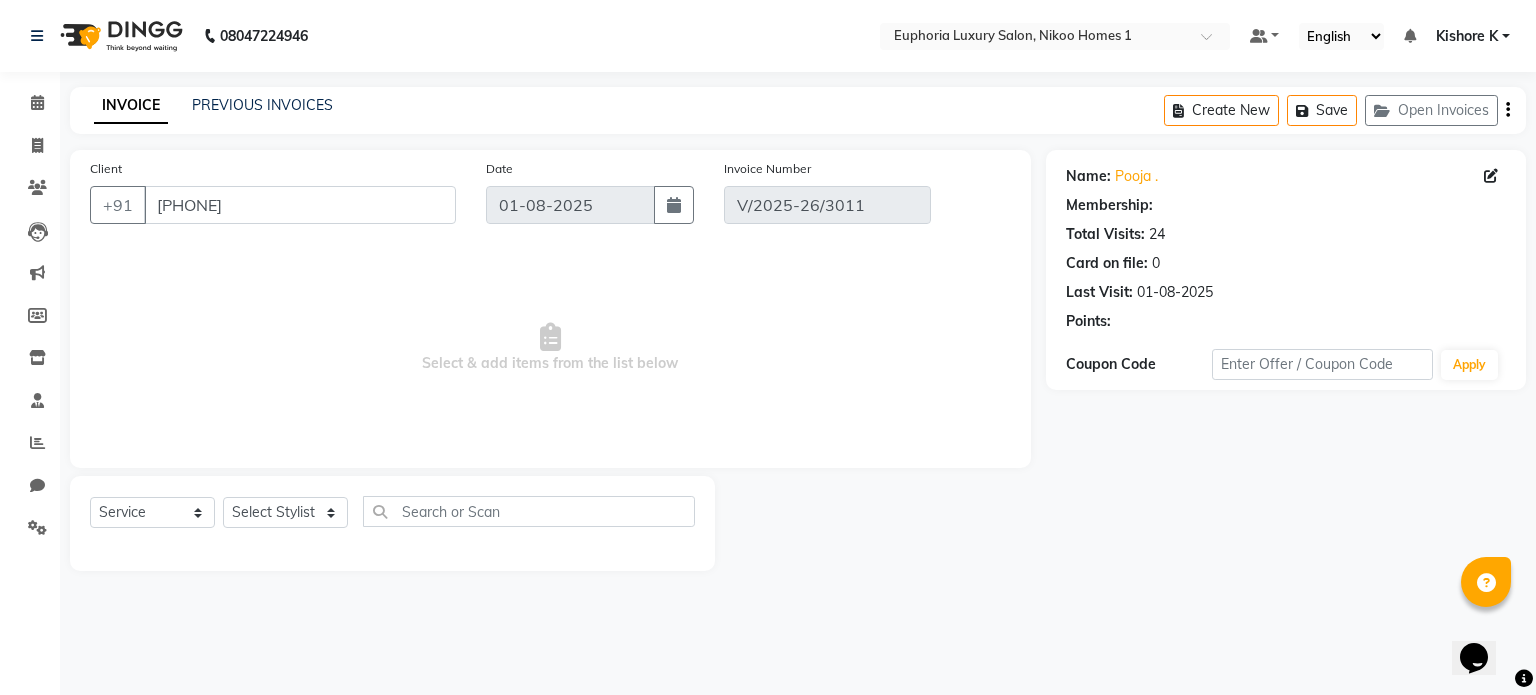 select on "1: Object" 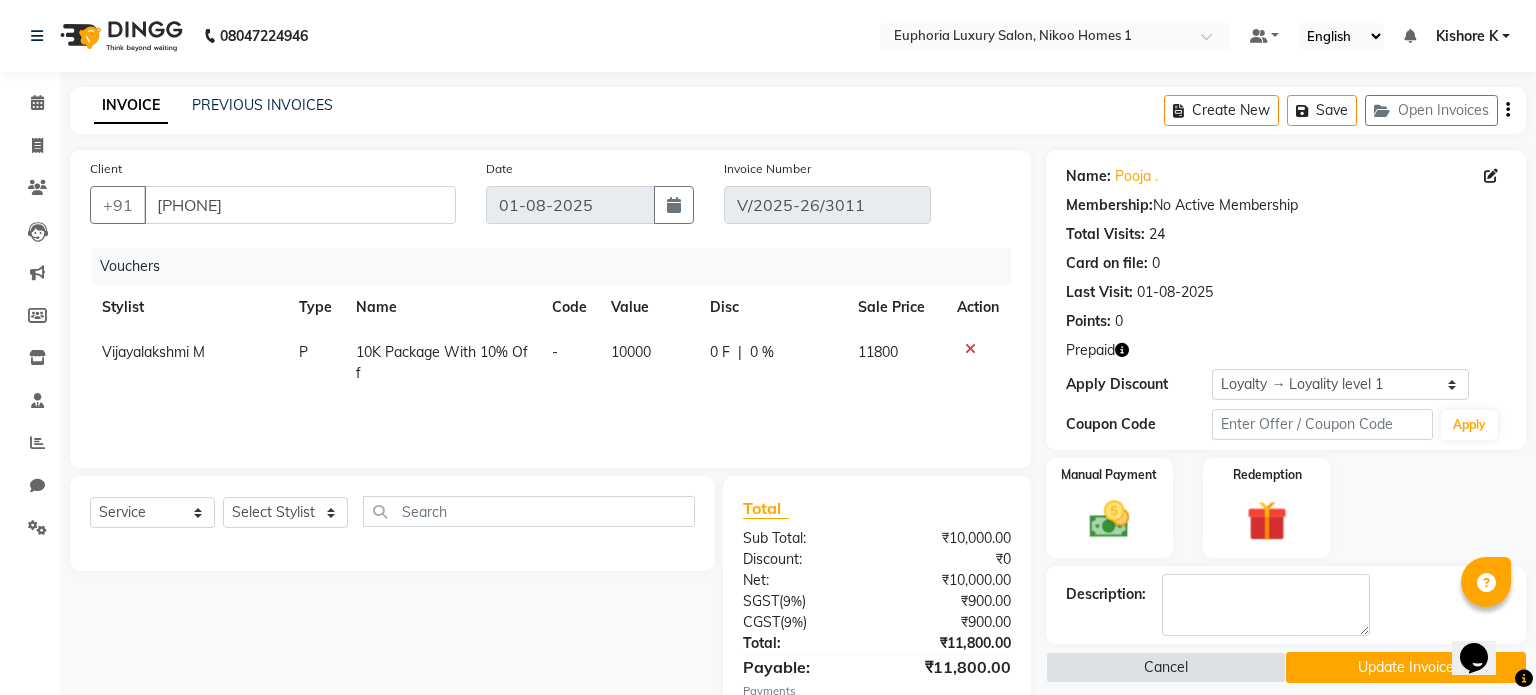 select on "select" 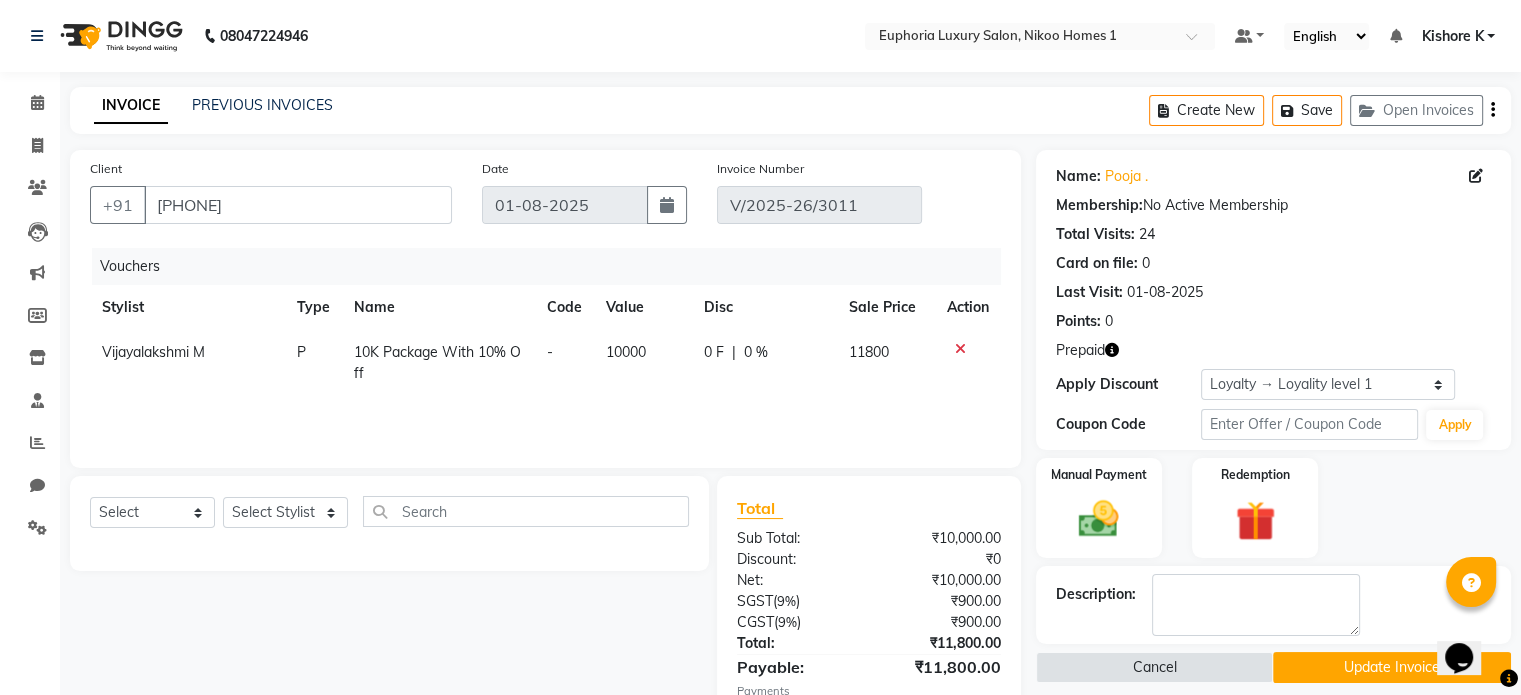 scroll, scrollTop: 226, scrollLeft: 0, axis: vertical 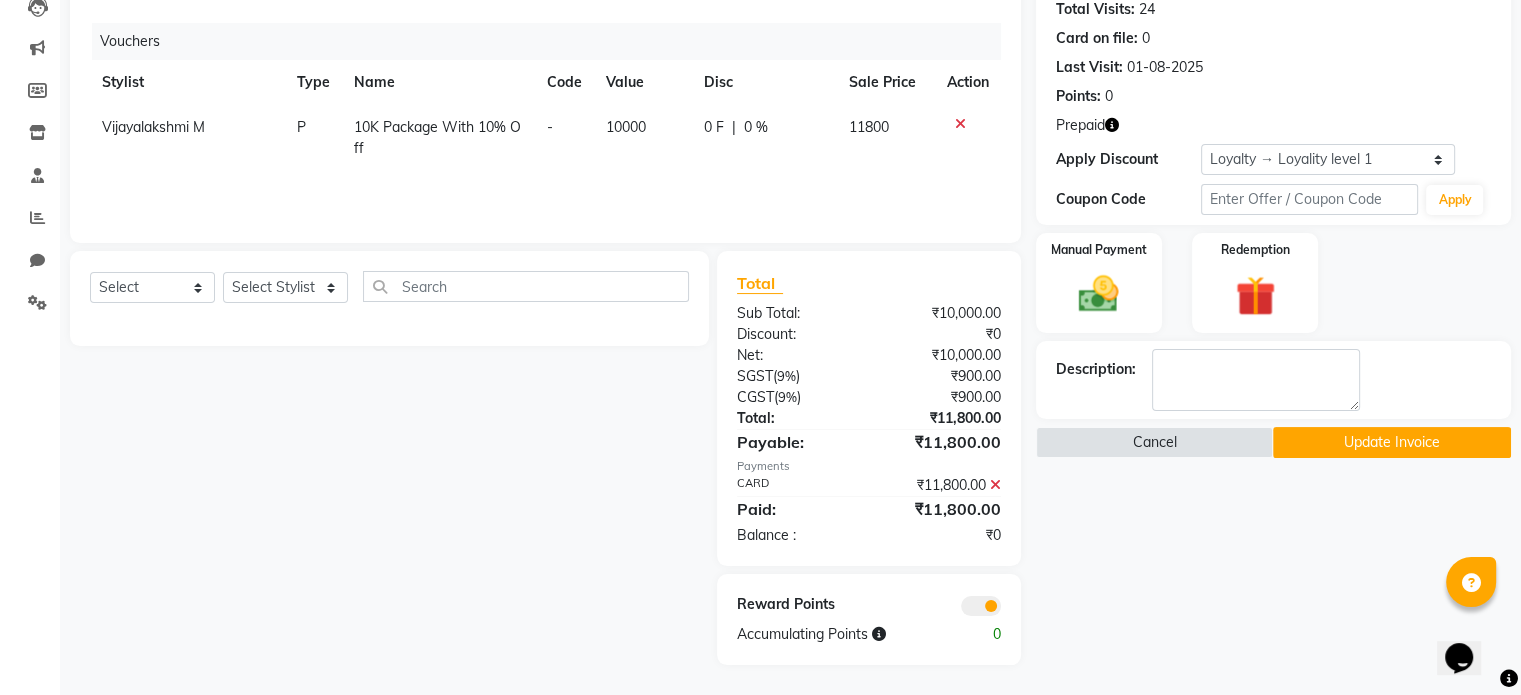 click on "Update Invoice" 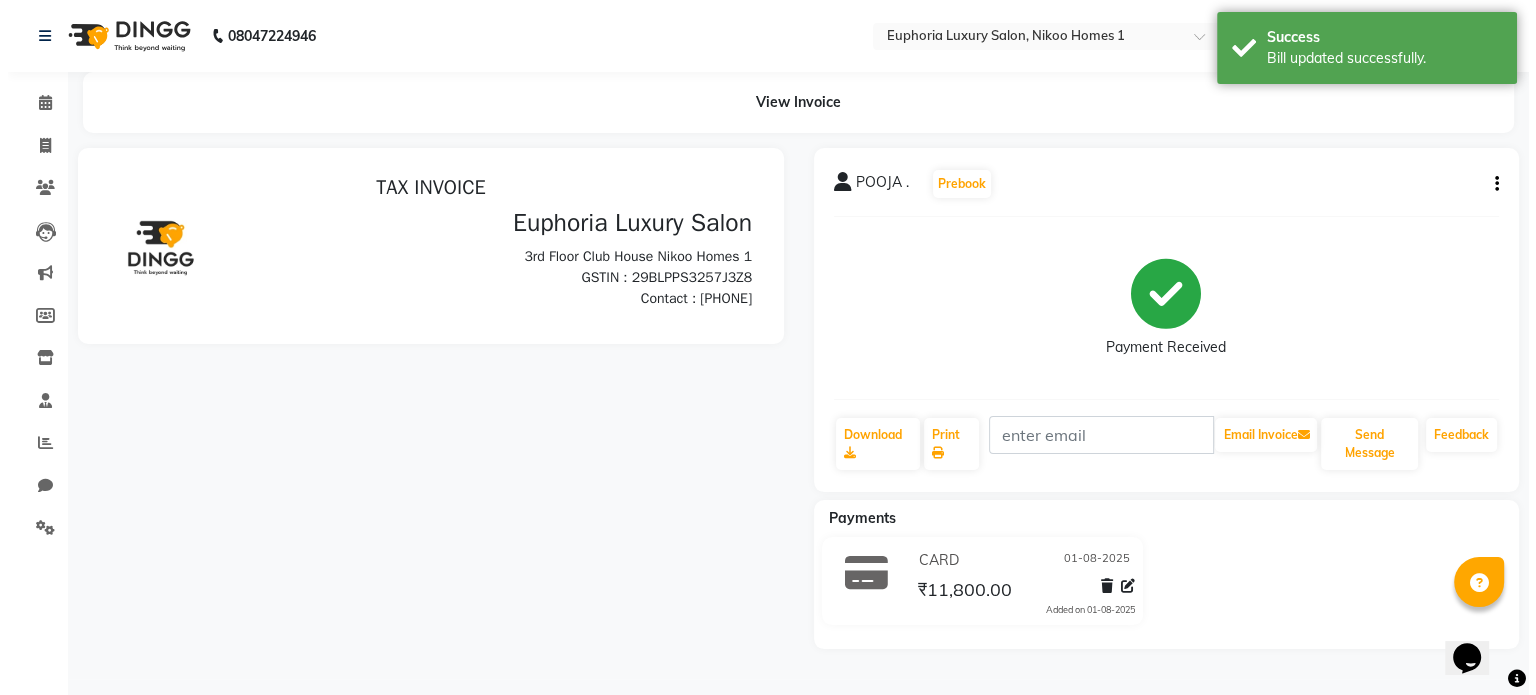 scroll, scrollTop: 0, scrollLeft: 0, axis: both 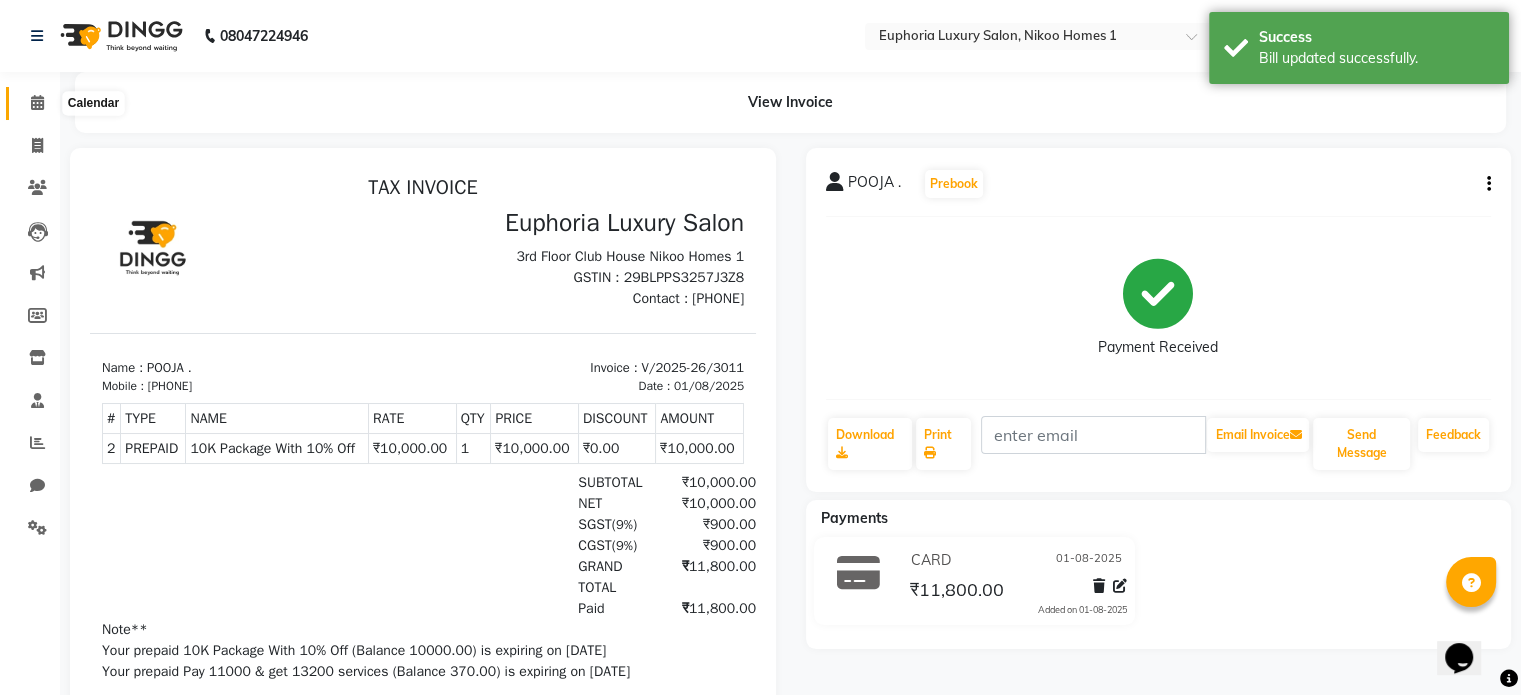 click 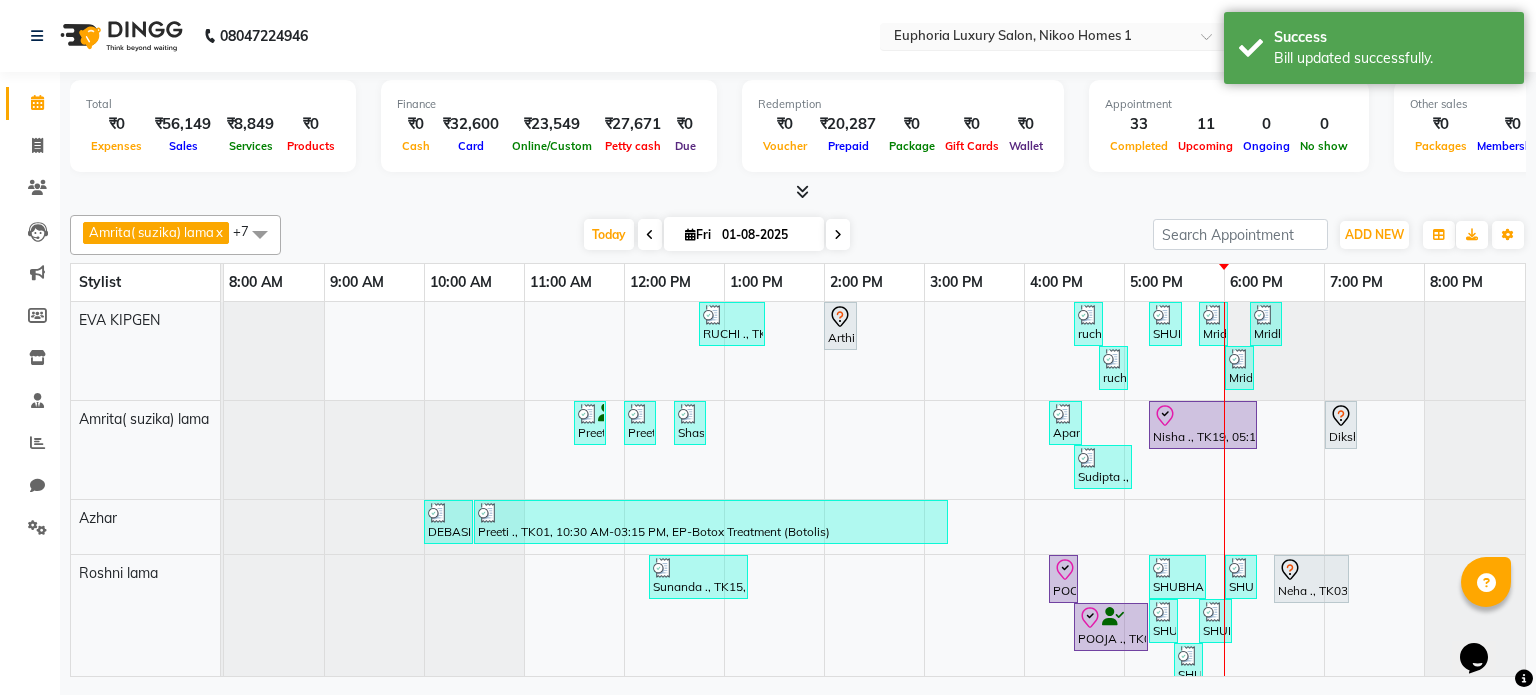 click at bounding box center [1035, 38] 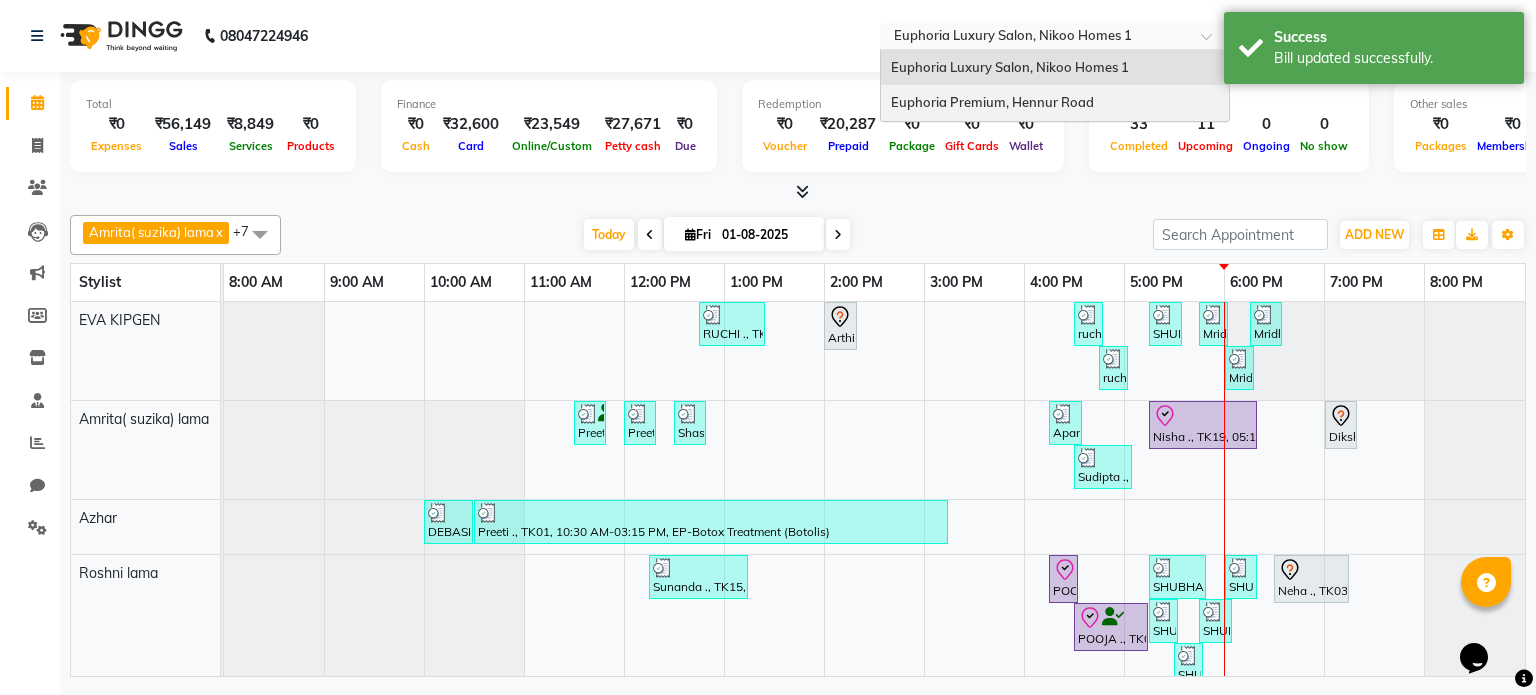 click on "Euphoria Premium, Hennur Road" at bounding box center [992, 102] 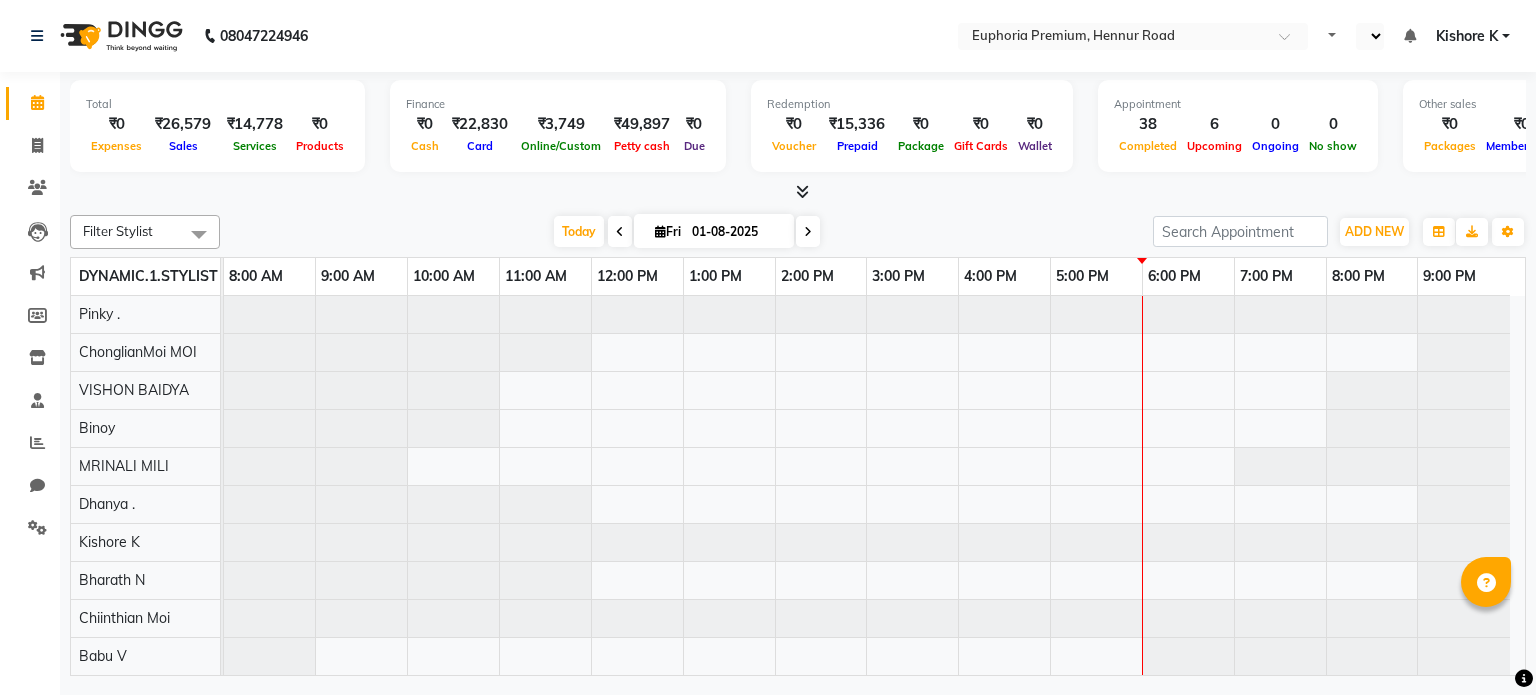 scroll, scrollTop: 0, scrollLeft: 0, axis: both 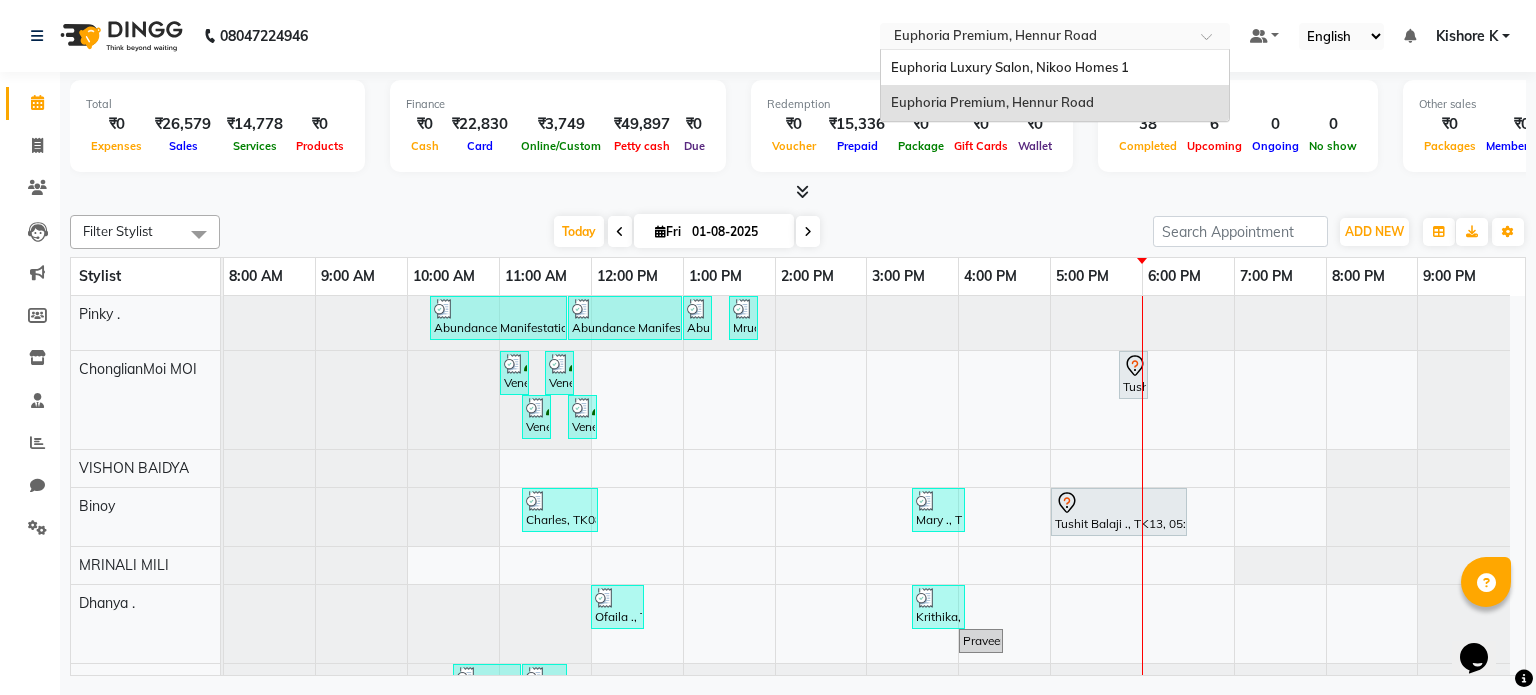click at bounding box center [1035, 38] 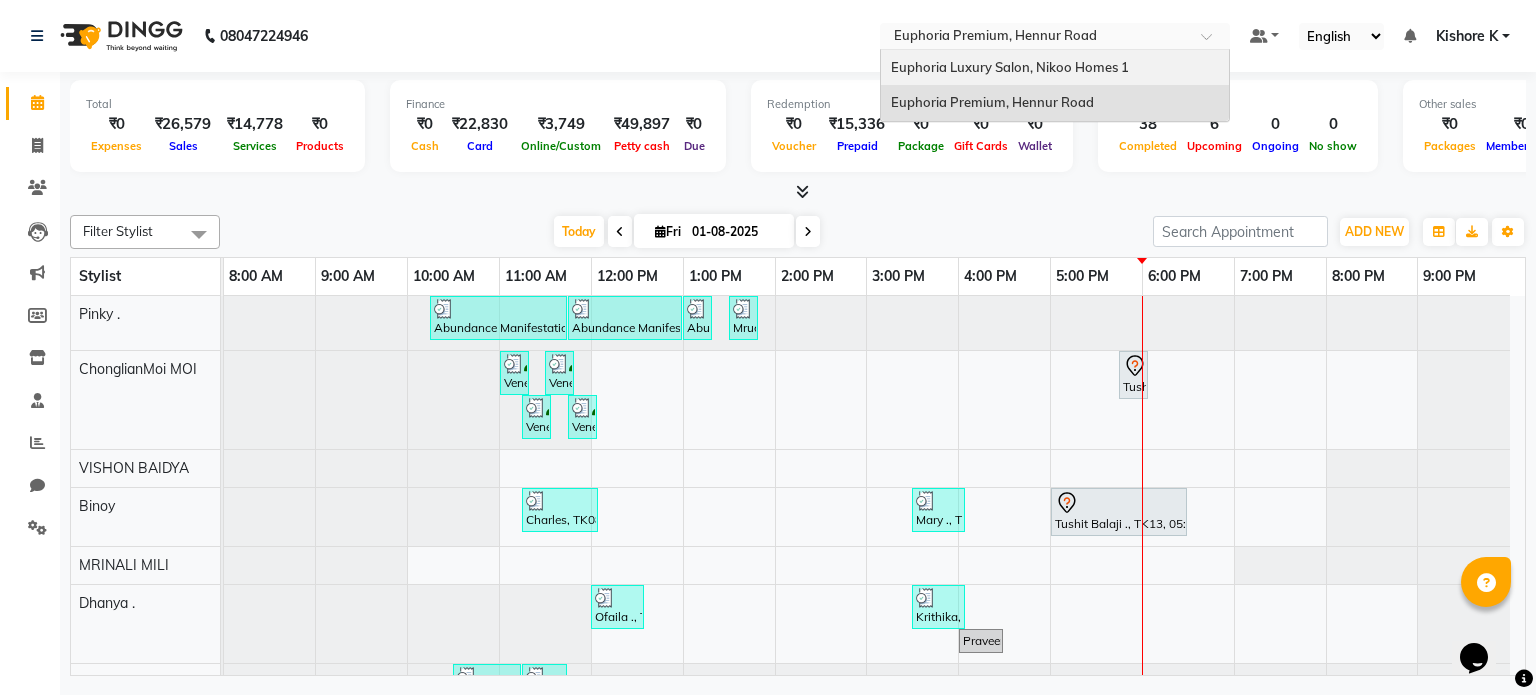 click on "Euphoria Luxury Salon, Nikoo Homes 1" at bounding box center [1010, 67] 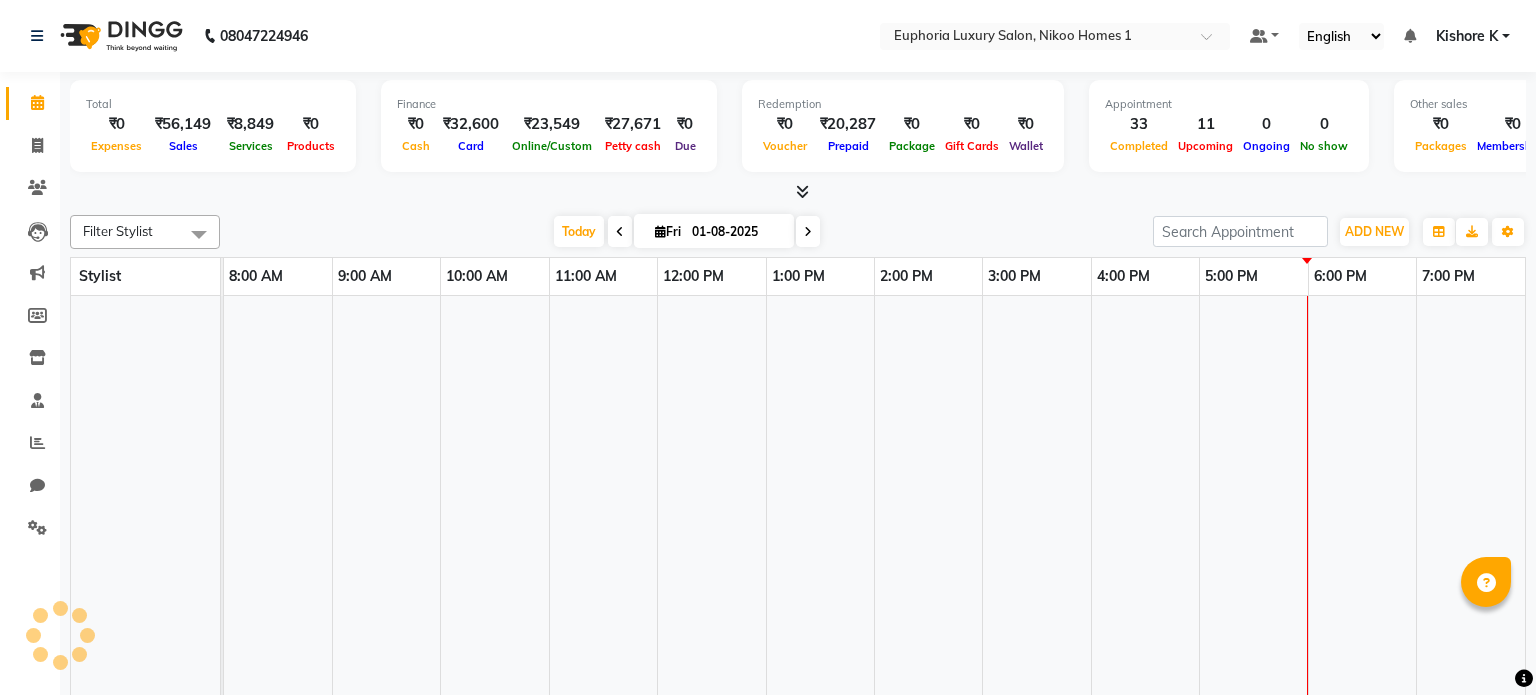 scroll, scrollTop: 0, scrollLeft: 0, axis: both 